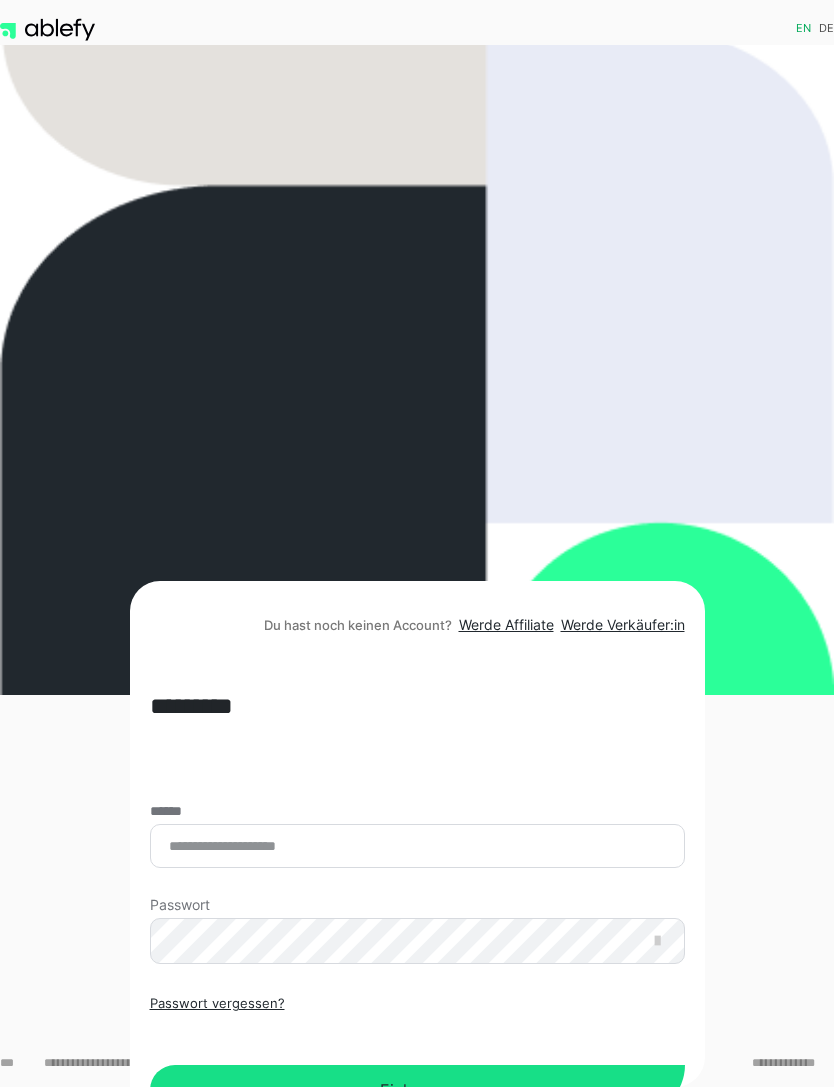 scroll, scrollTop: 0, scrollLeft: 0, axis: both 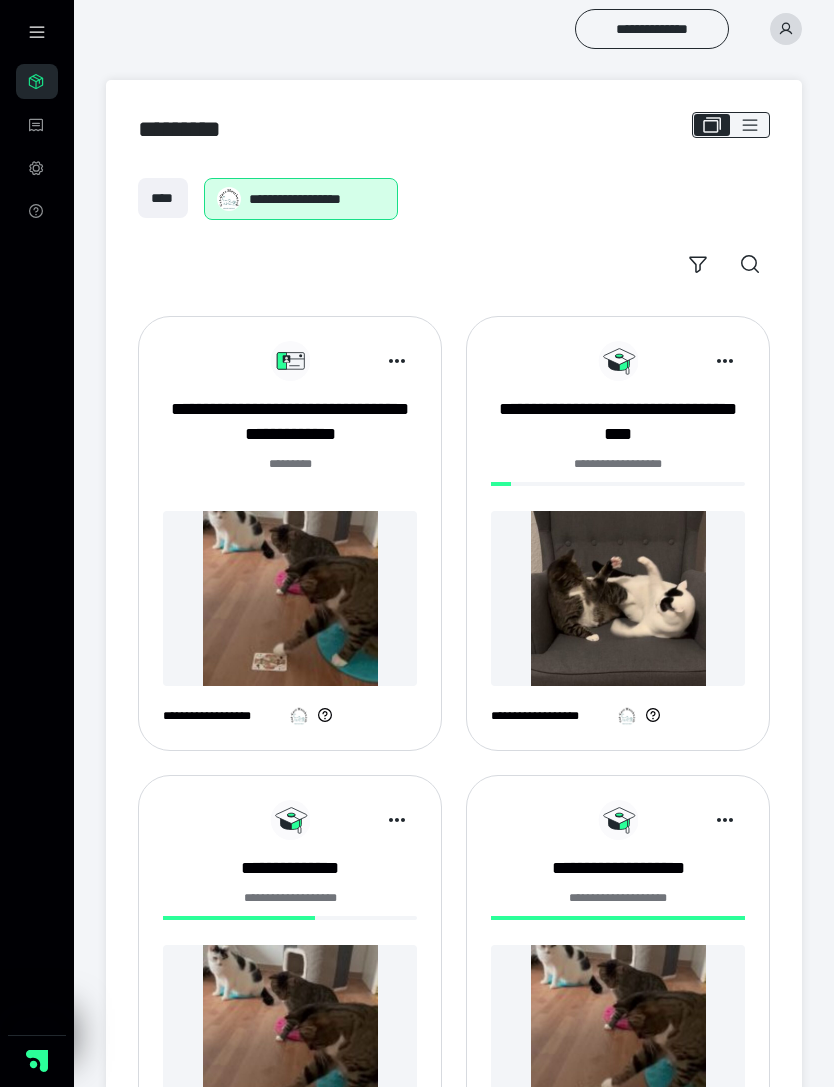 click 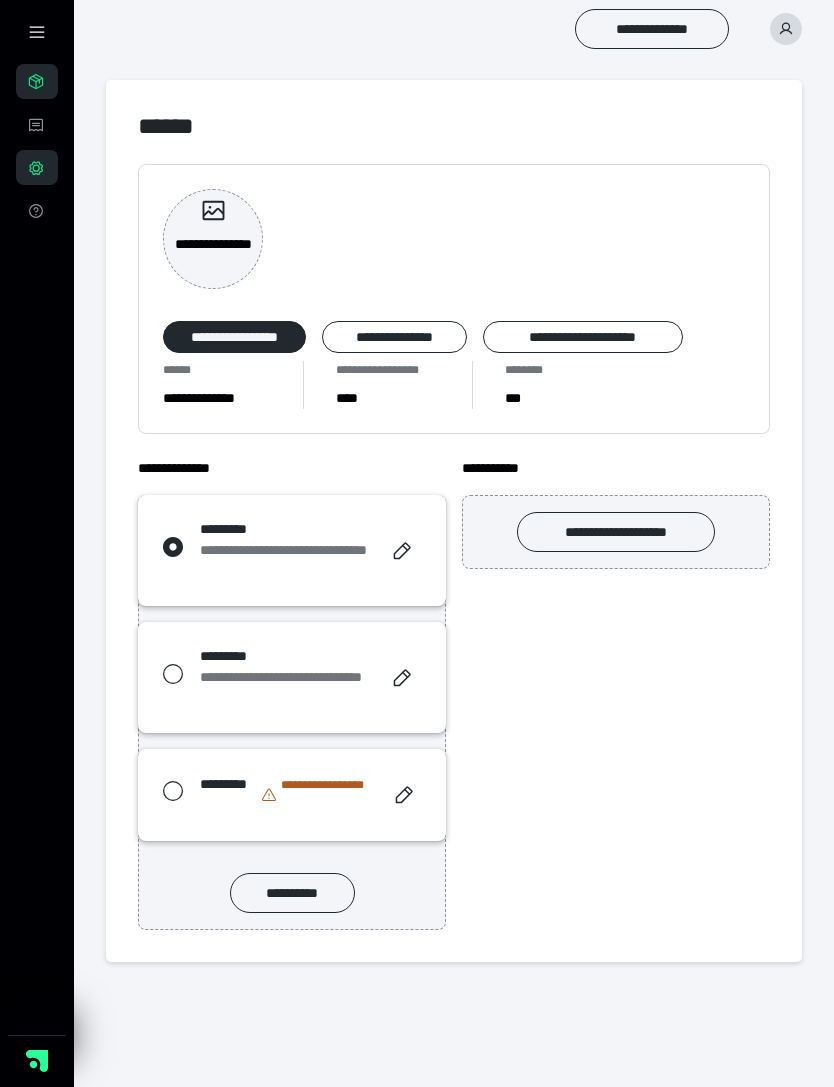 click 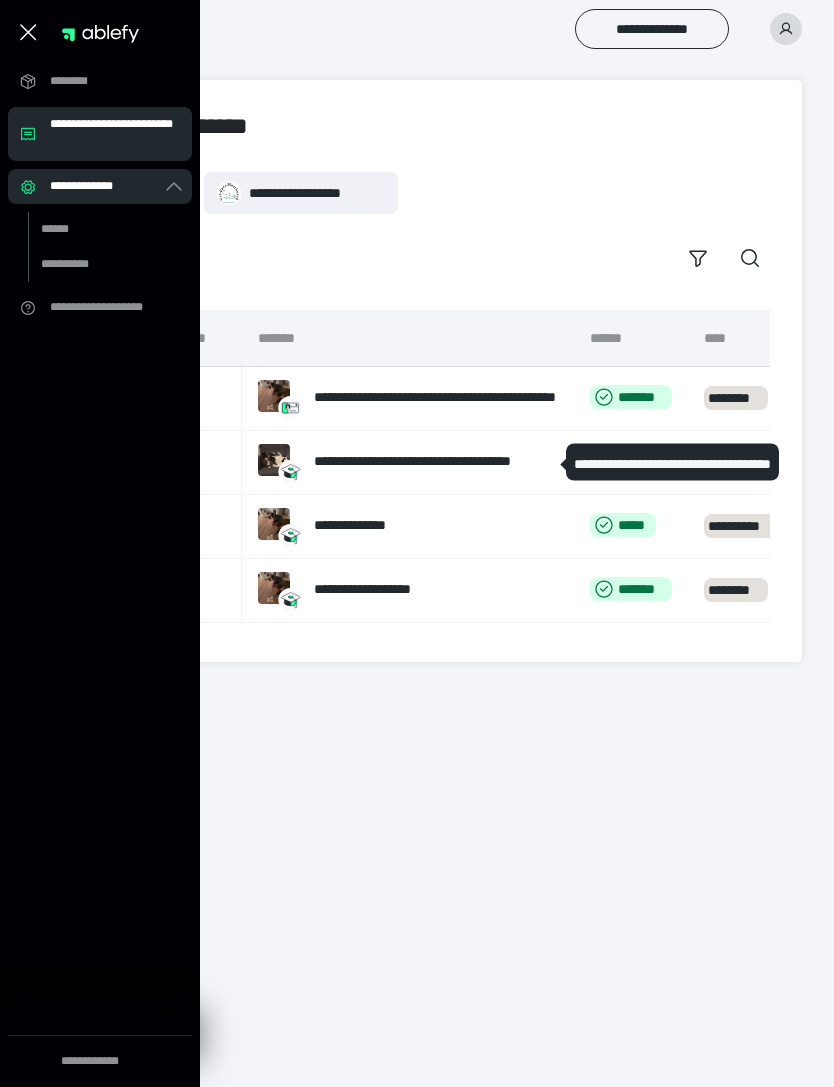 click on "**********" at bounding box center (436, 461) 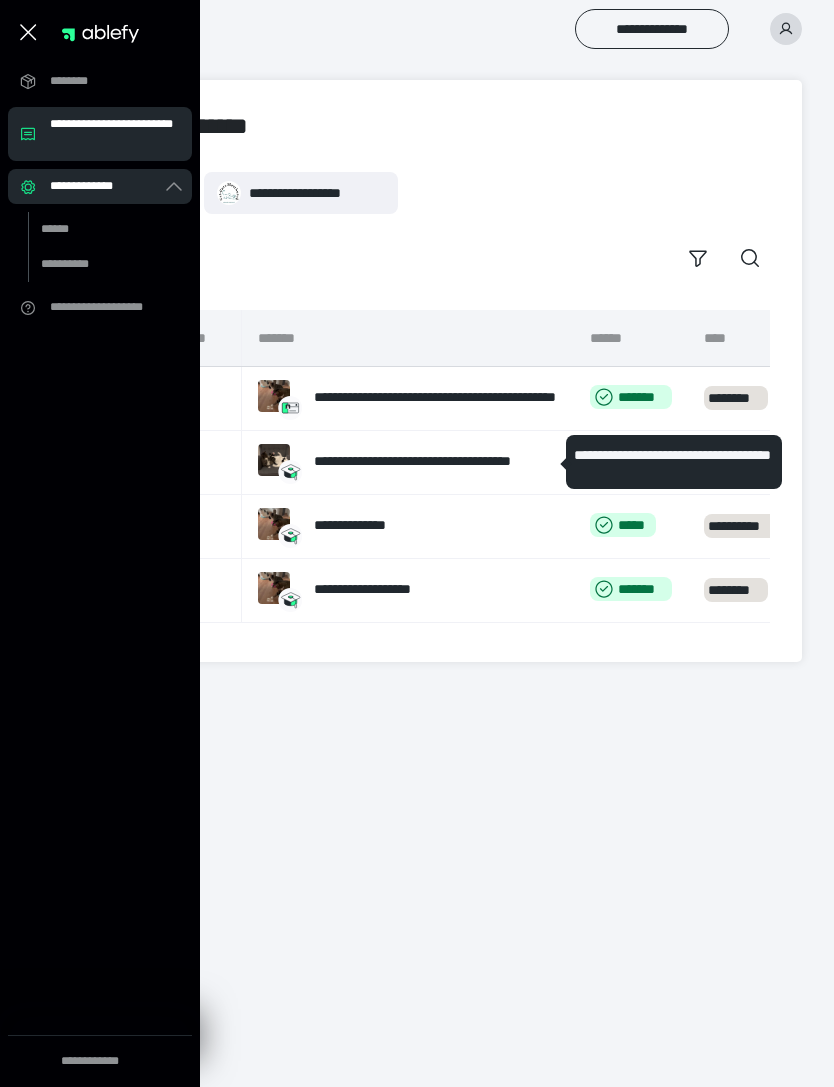 click on "**********" at bounding box center (454, 193) 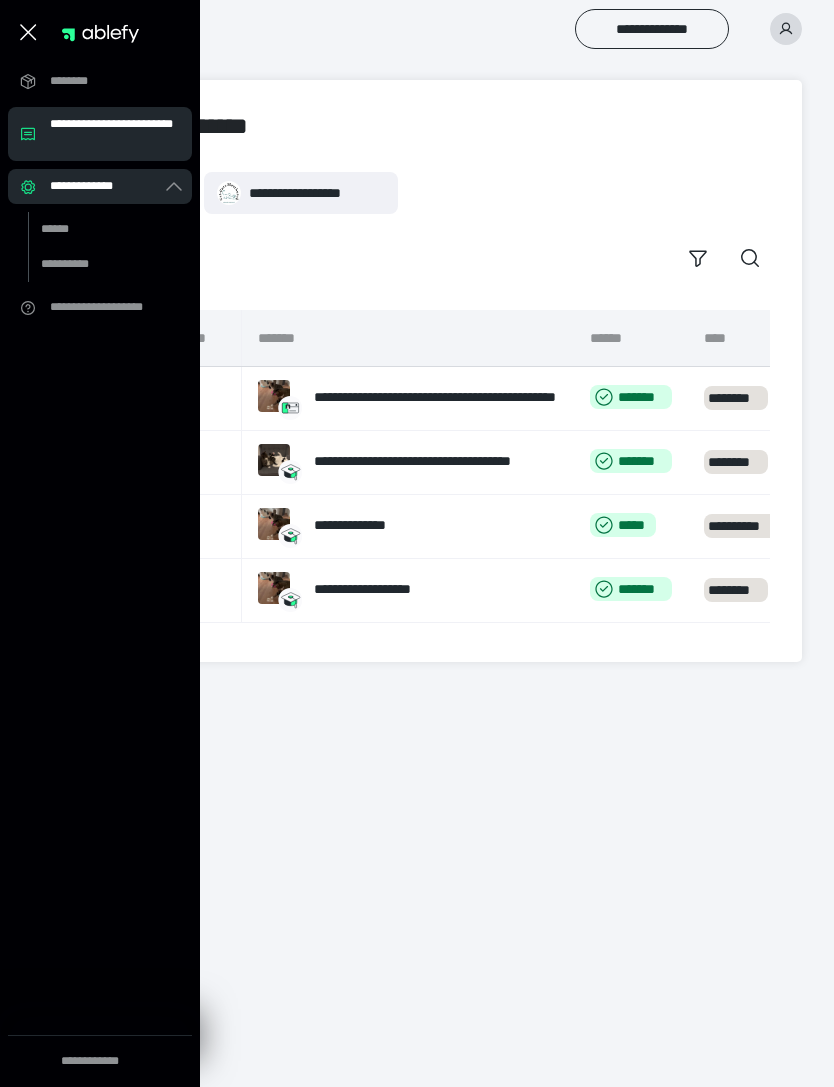 click on "********" at bounding box center (191, 462) 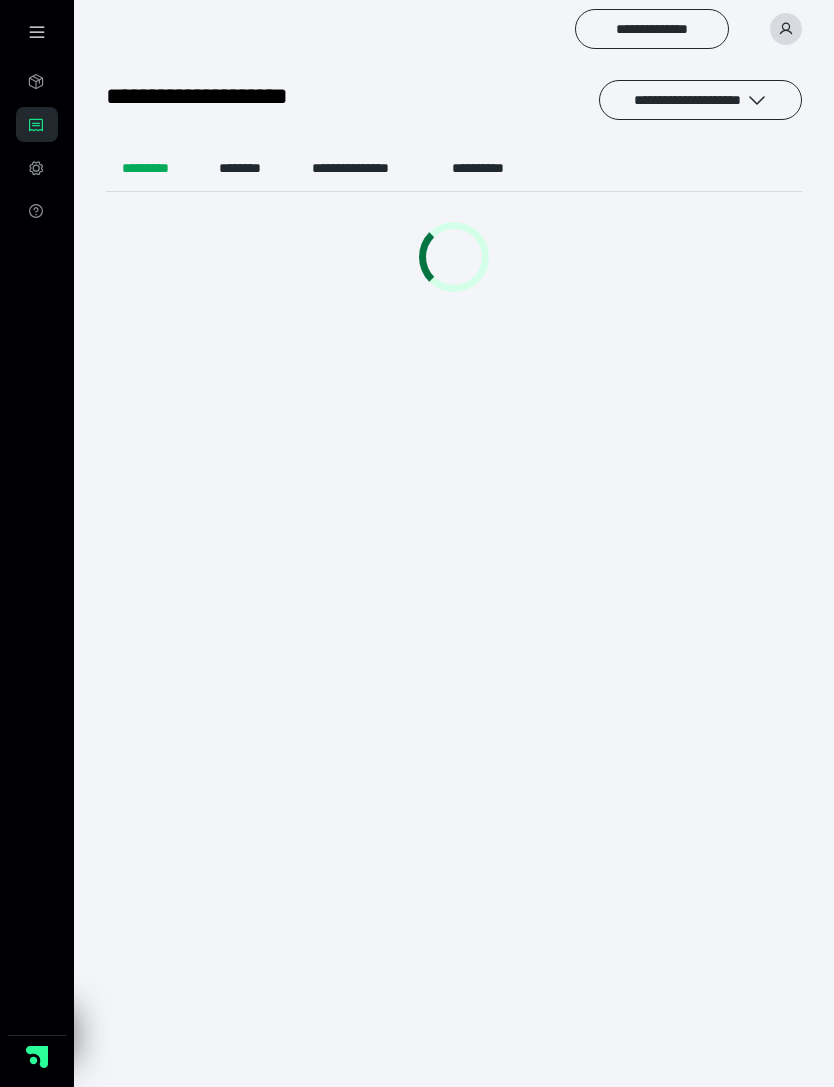 scroll, scrollTop: 0, scrollLeft: 0, axis: both 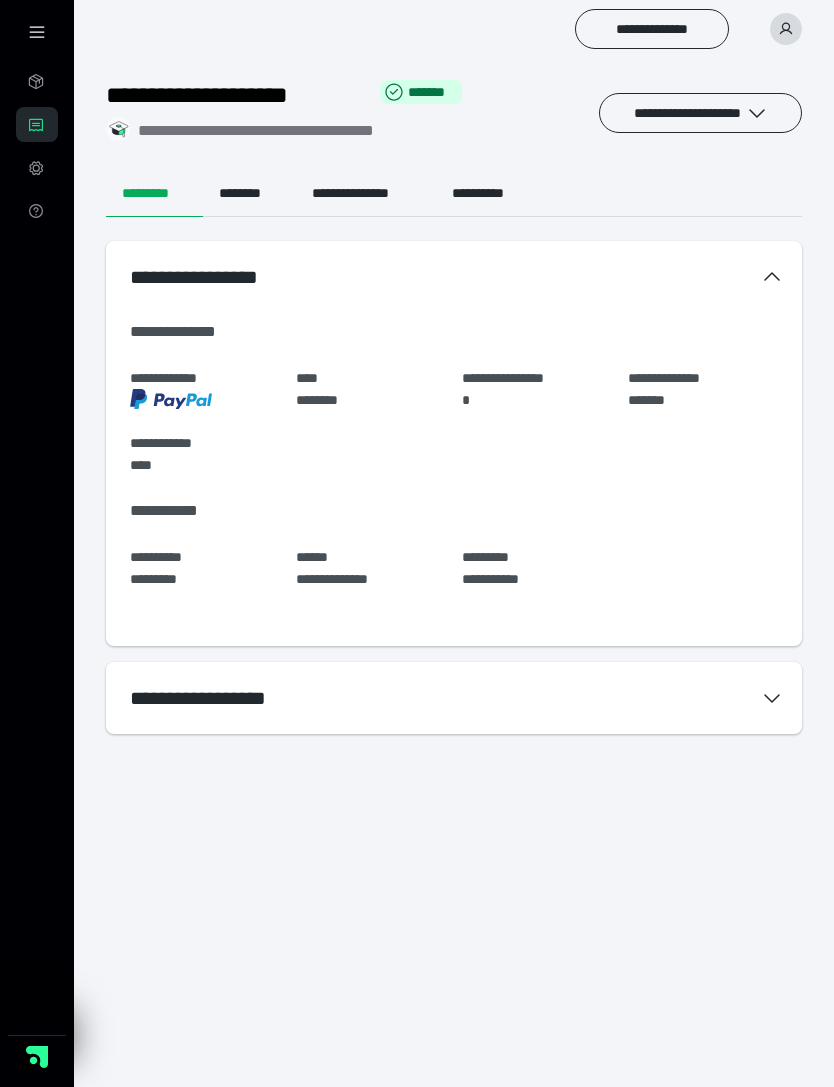 click on "********" at bounding box center [249, 193] 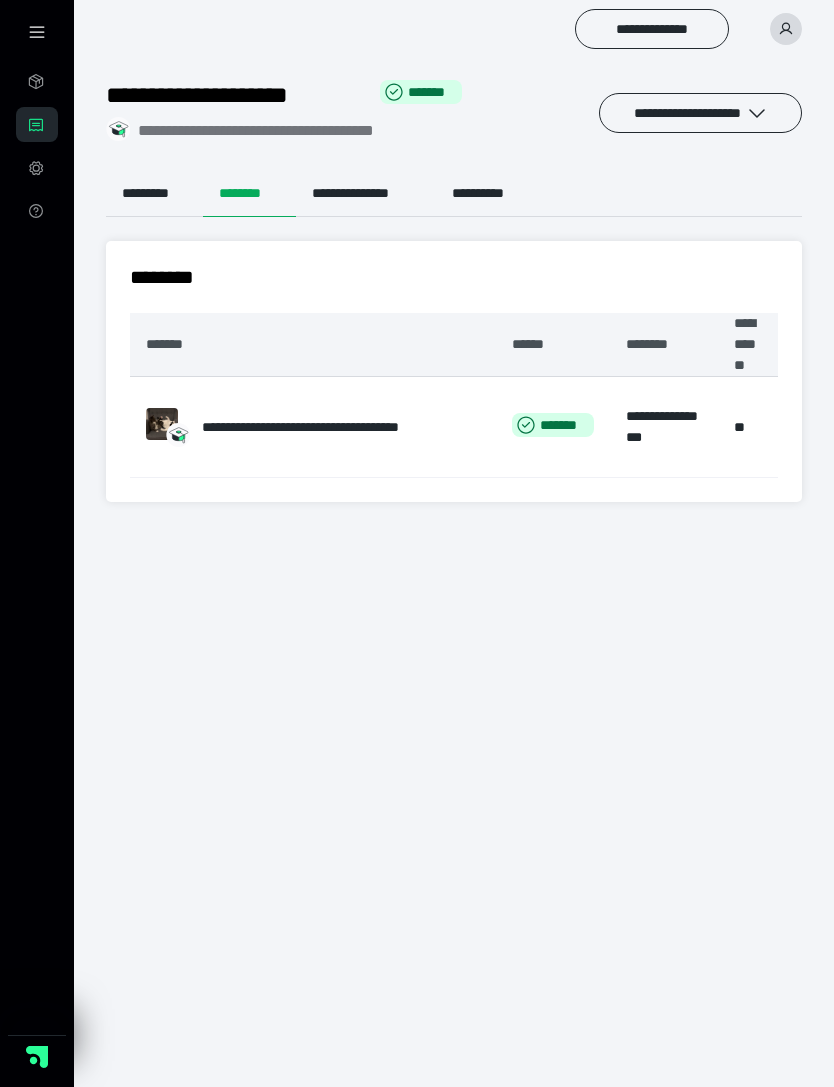 click on "**********" at bounding box center [366, 193] 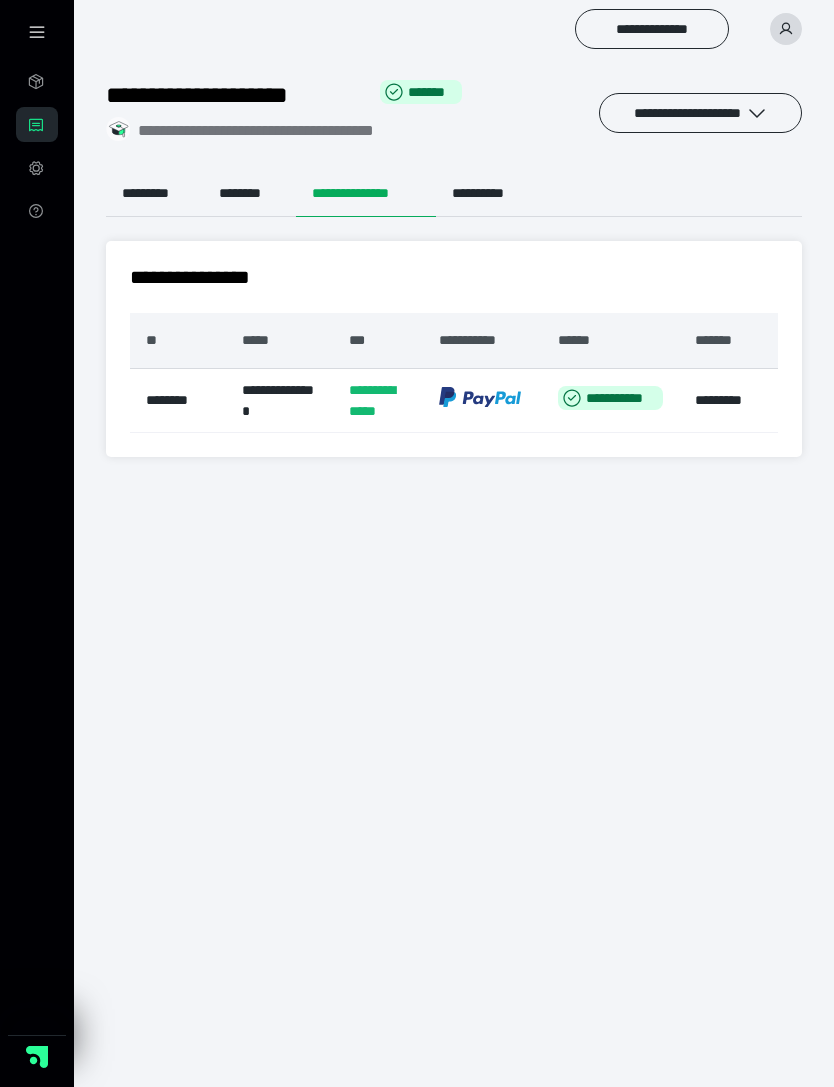 click on "**********" at bounding box center (494, 193) 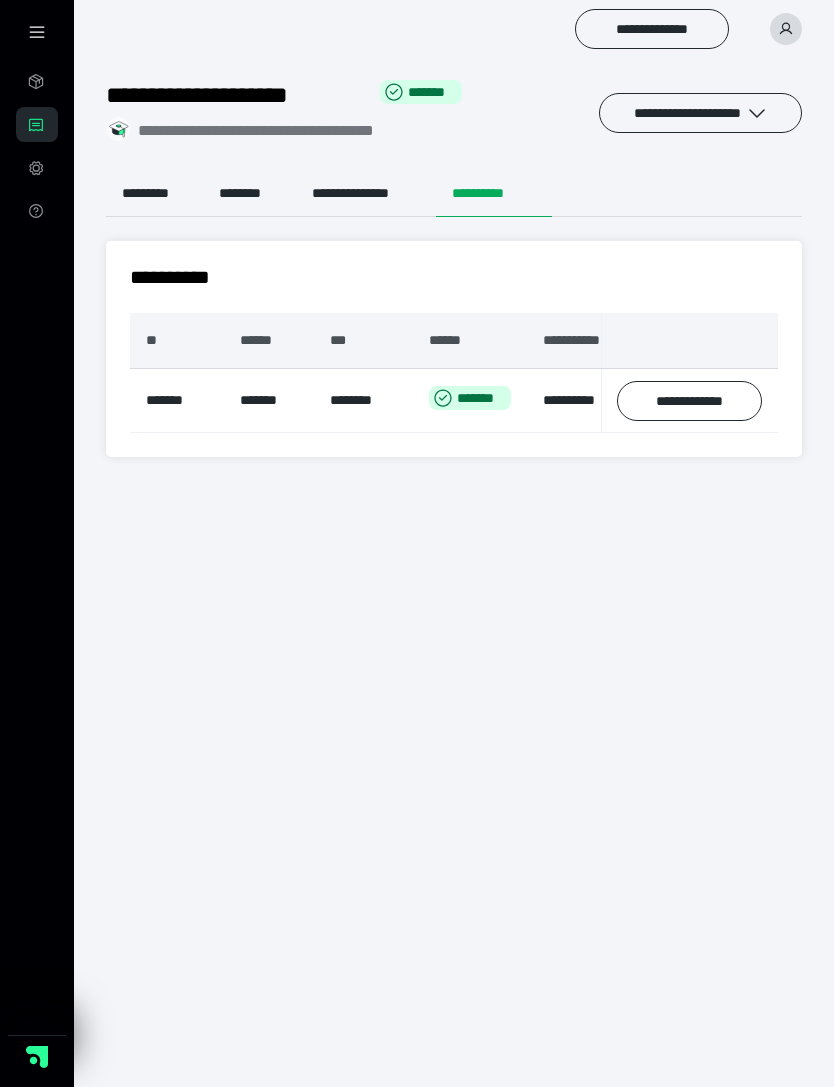 click on "*********" at bounding box center [154, 193] 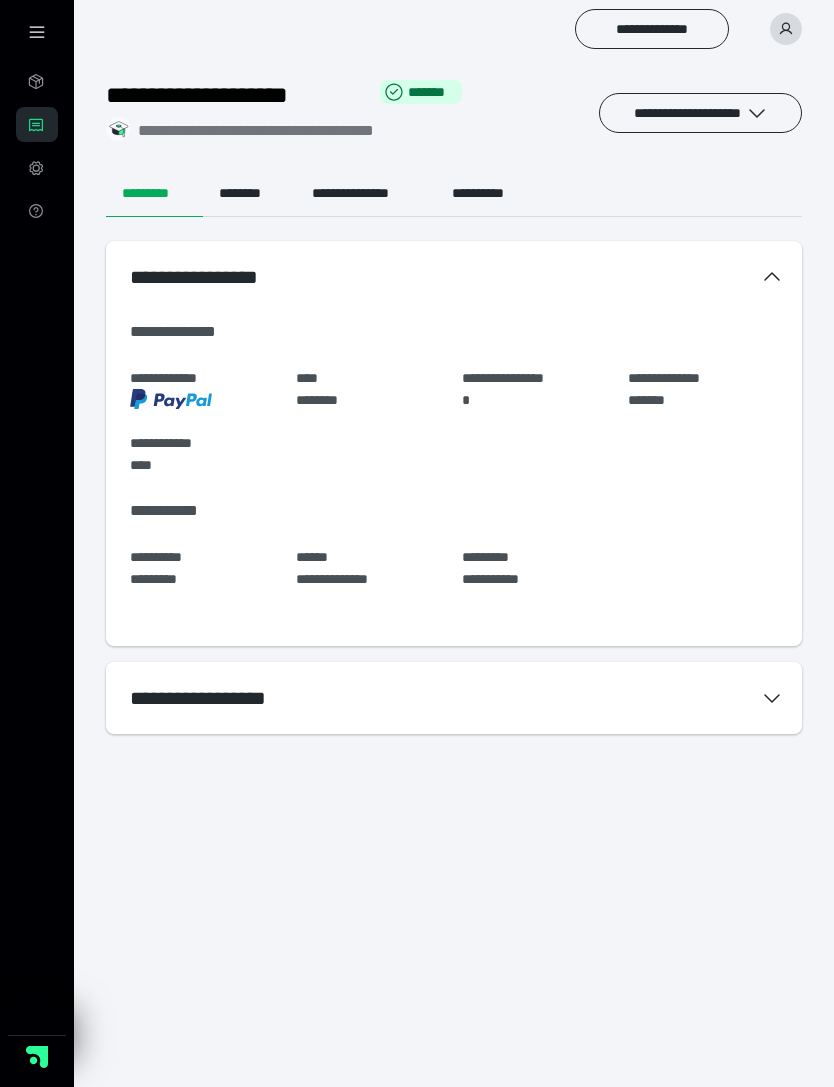 click 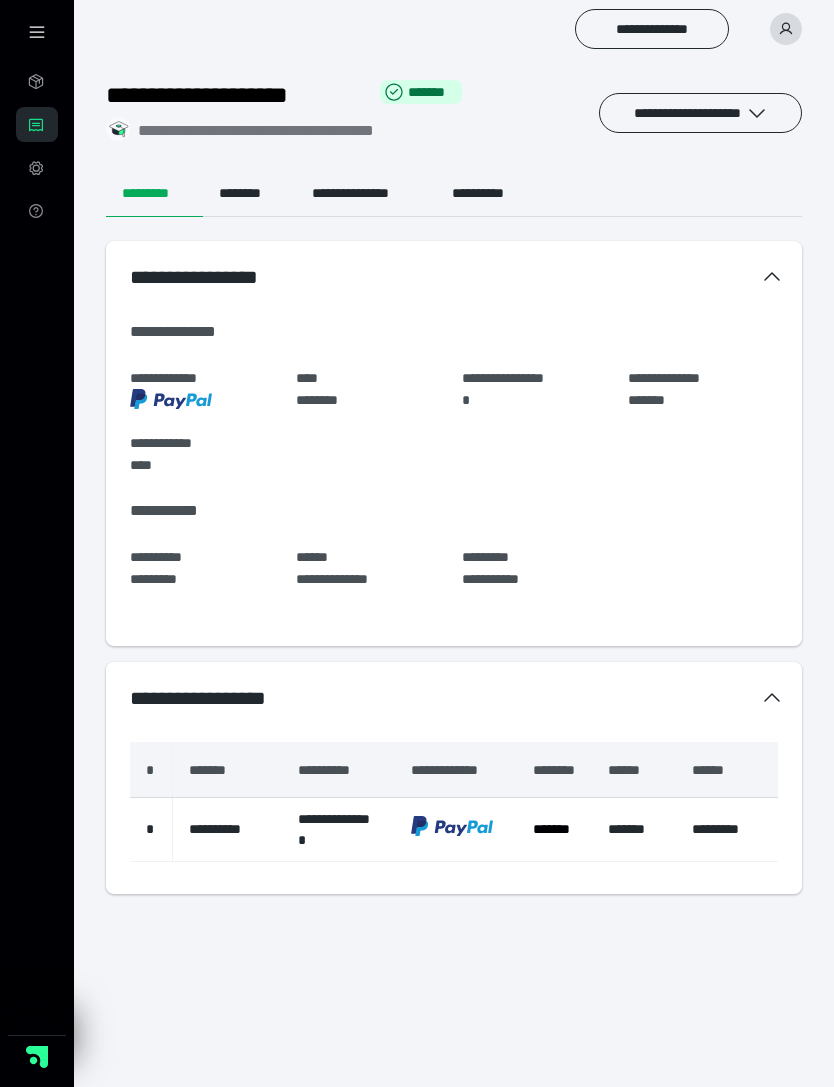 click 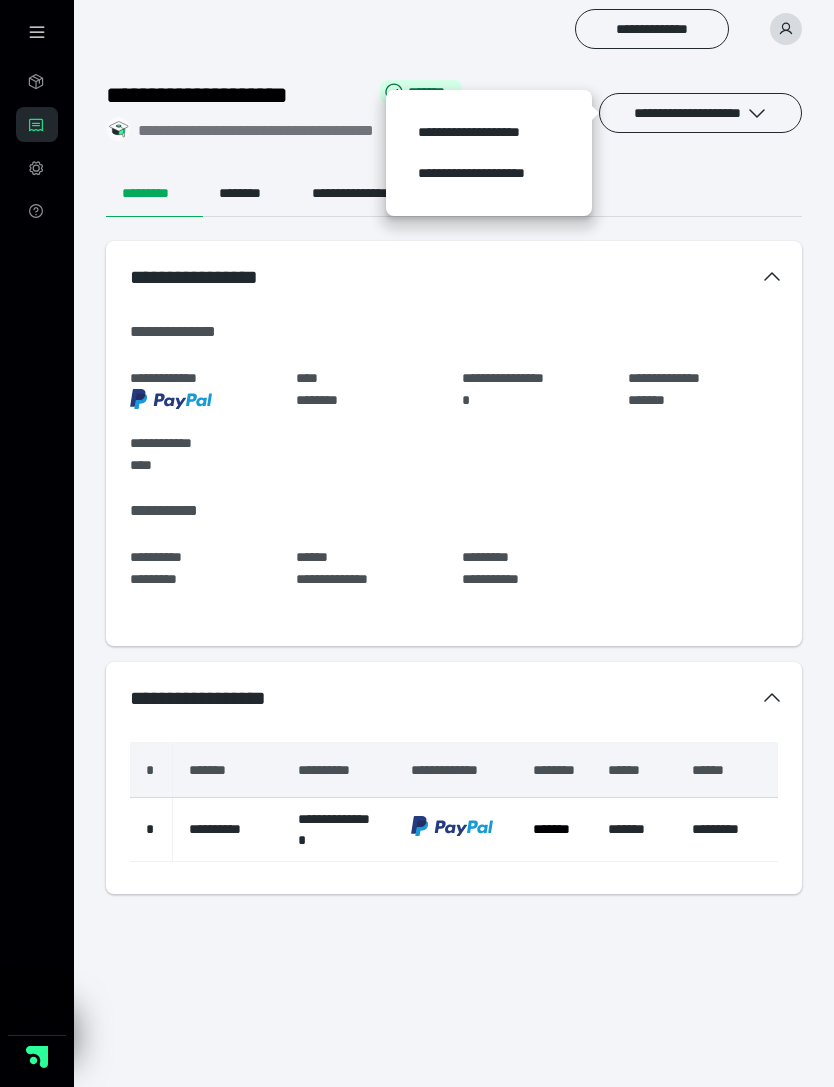 click on "**********" at bounding box center (454, 193) 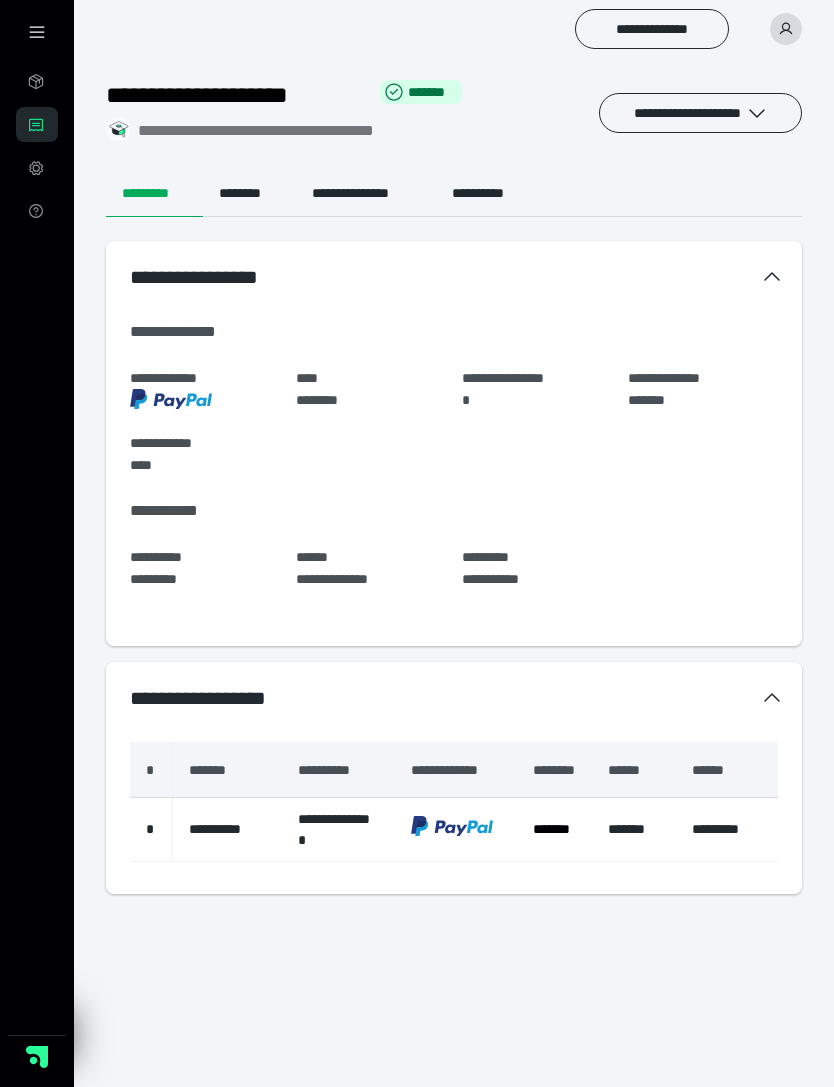 click 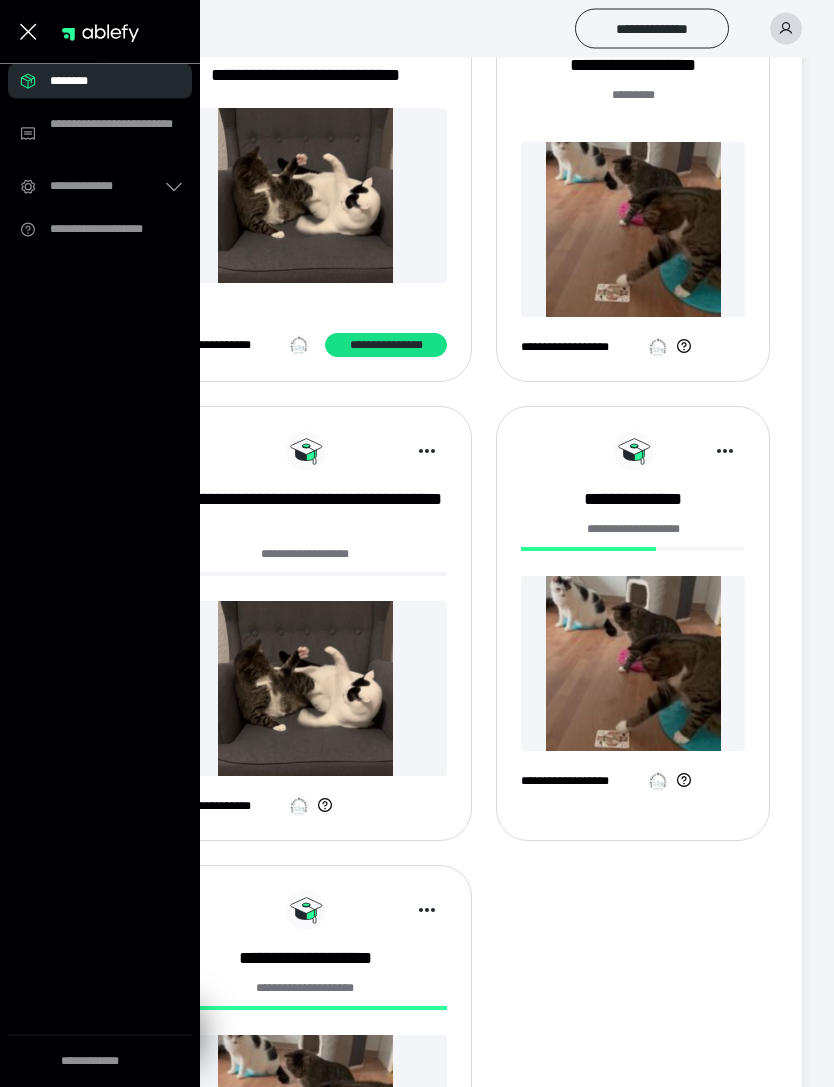 scroll, scrollTop: 369, scrollLeft: 0, axis: vertical 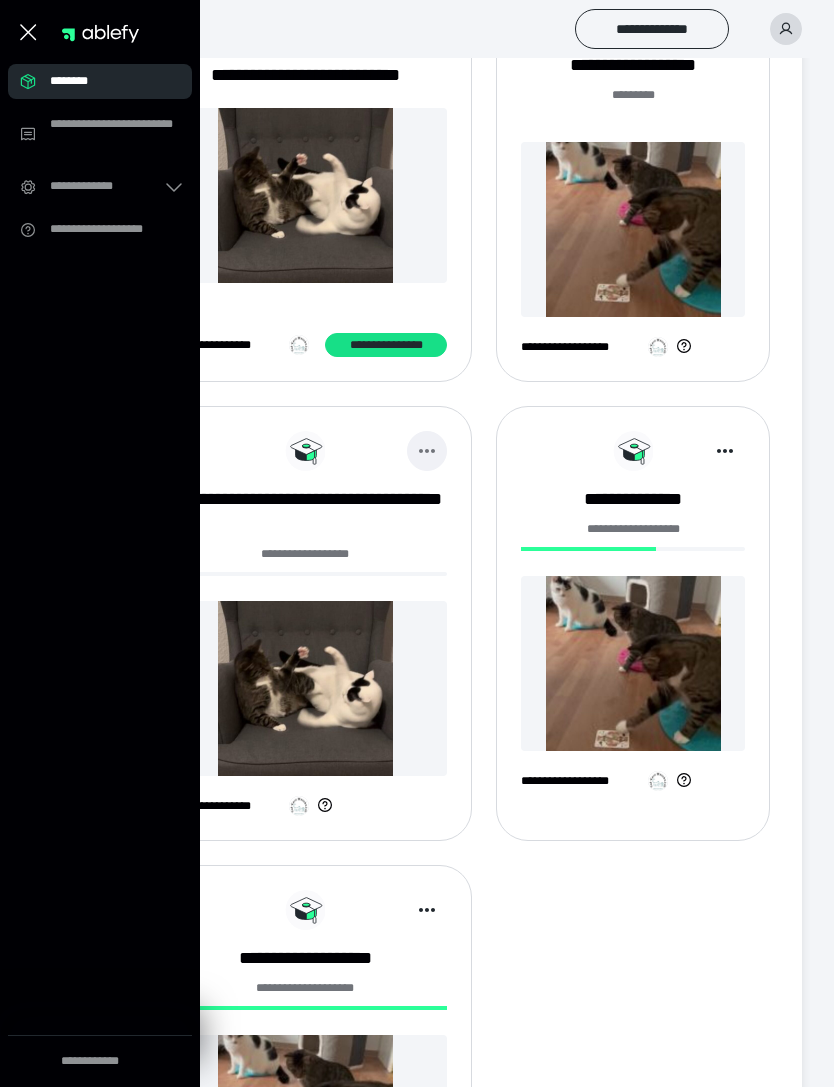 click 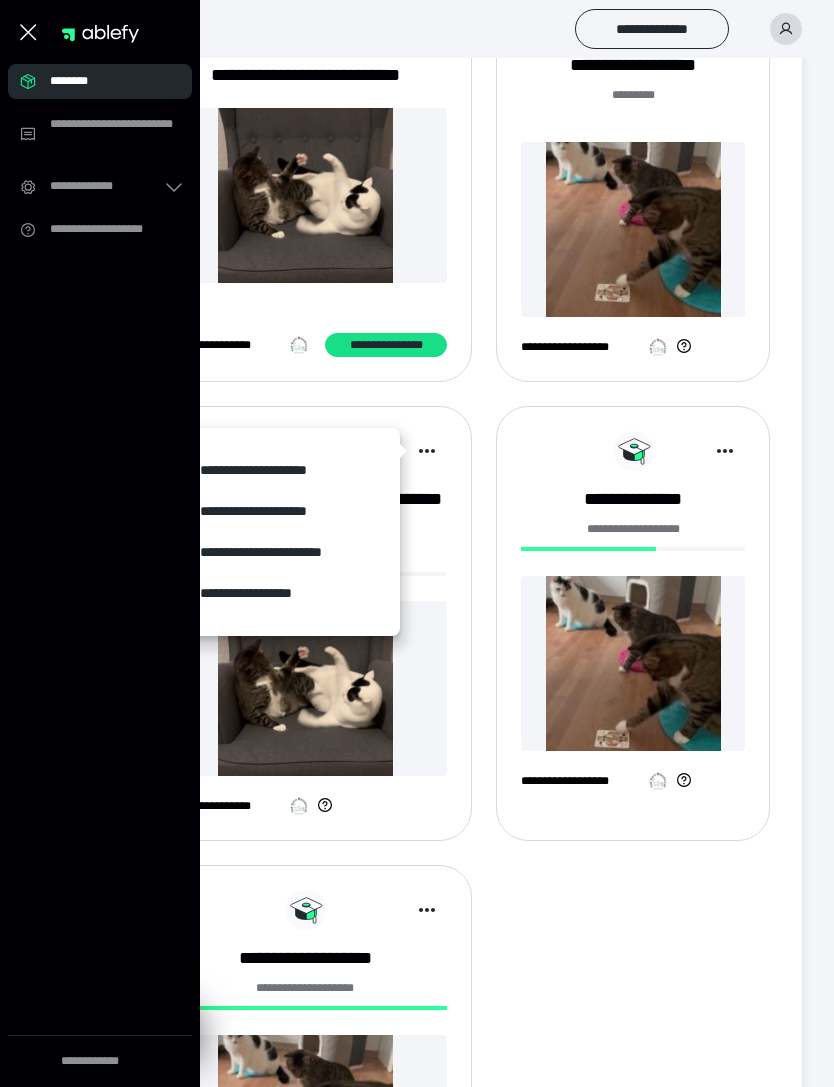 click on "**********" at bounding box center (454, 611) 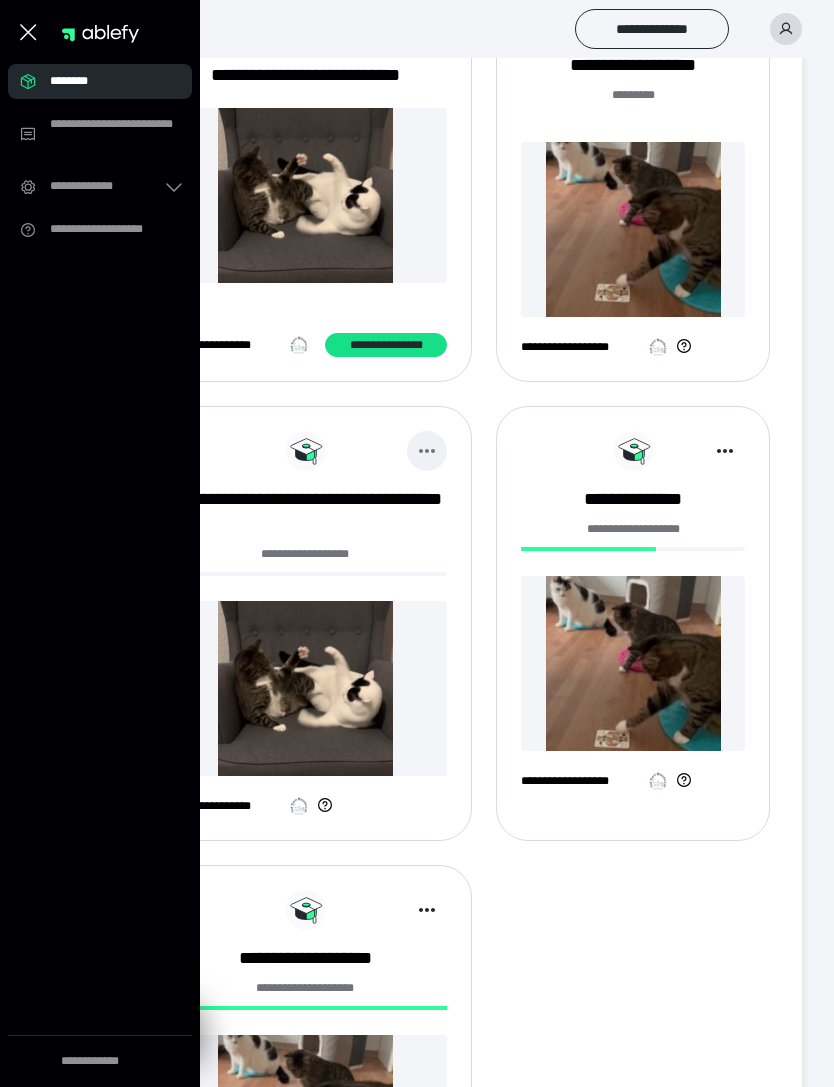 click 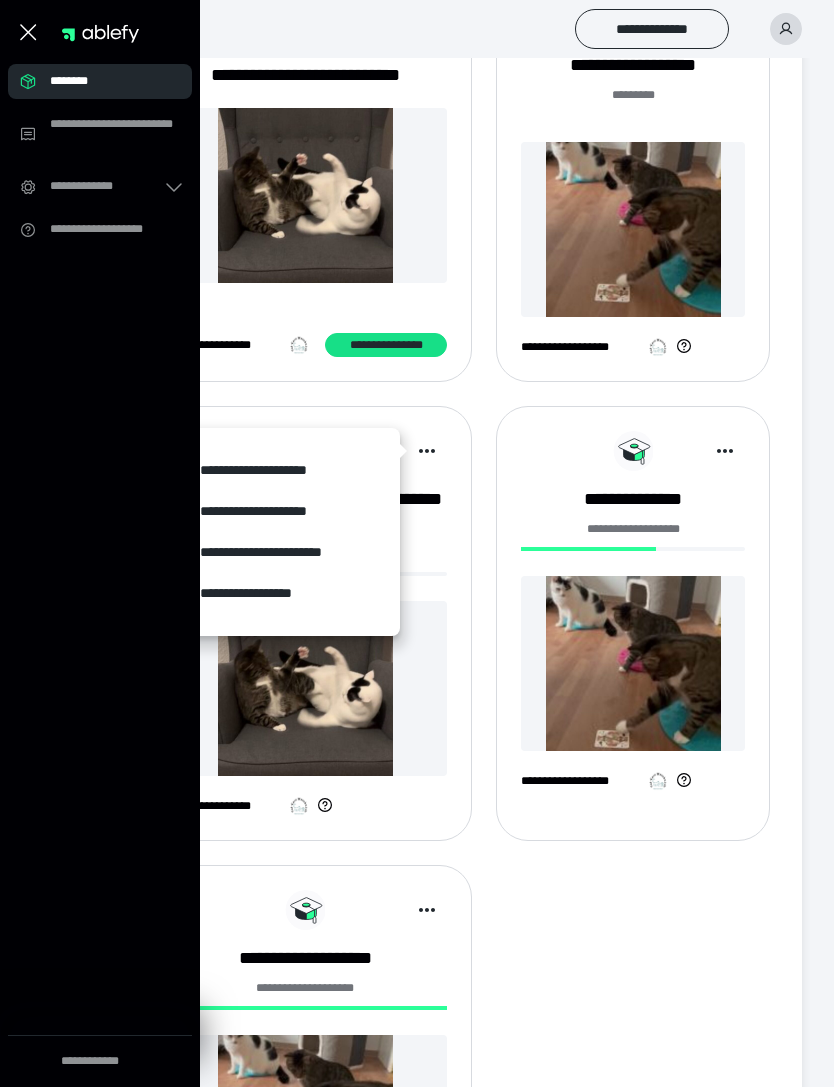 click on "**********" at bounding box center (284, 511) 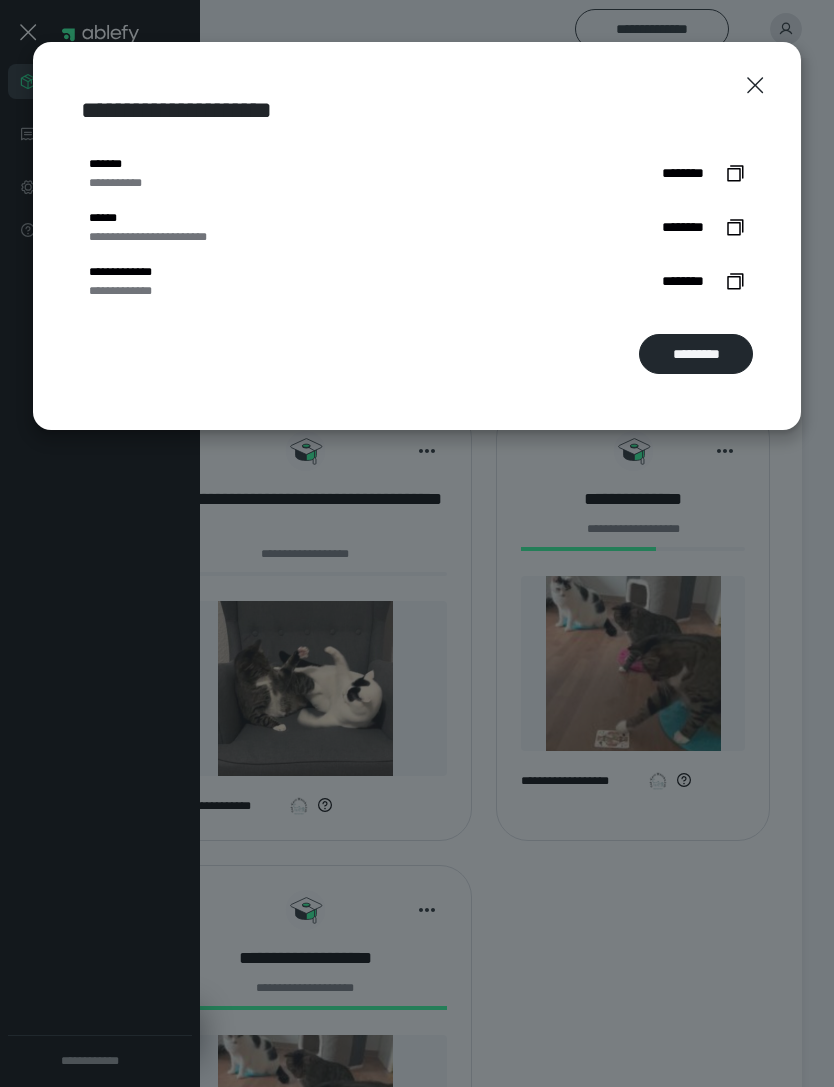 click 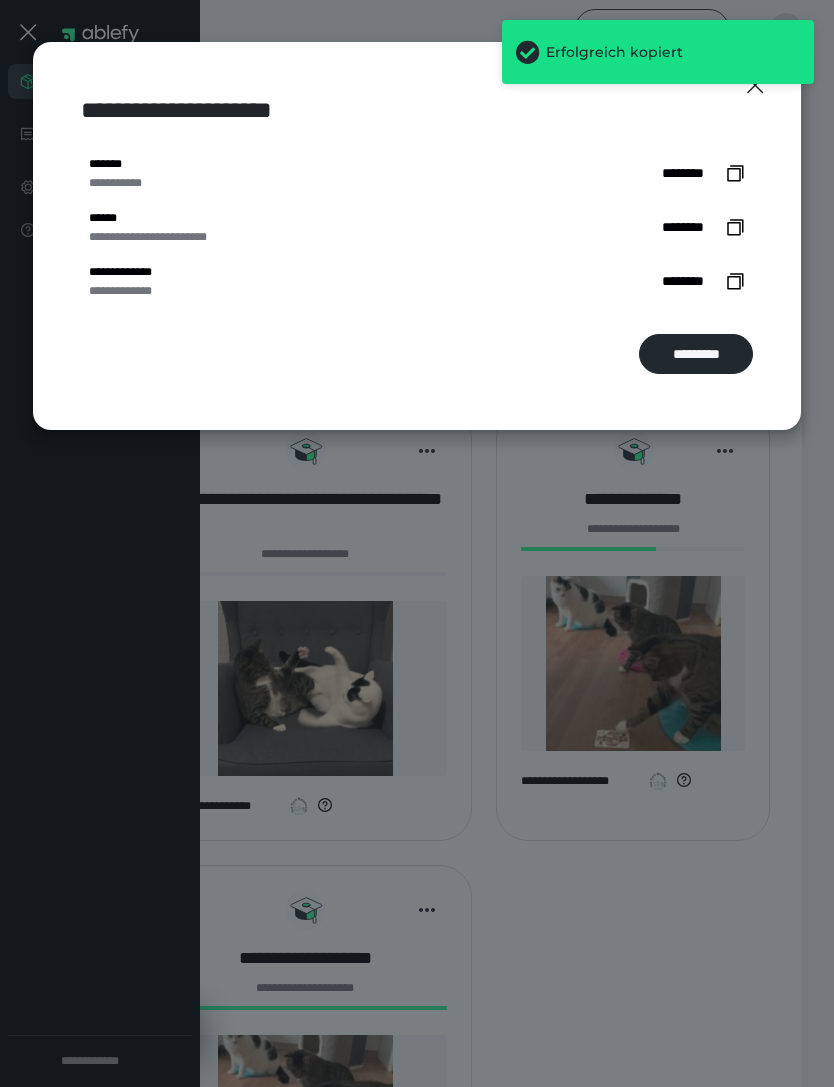 click on "**********" at bounding box center [417, 543] 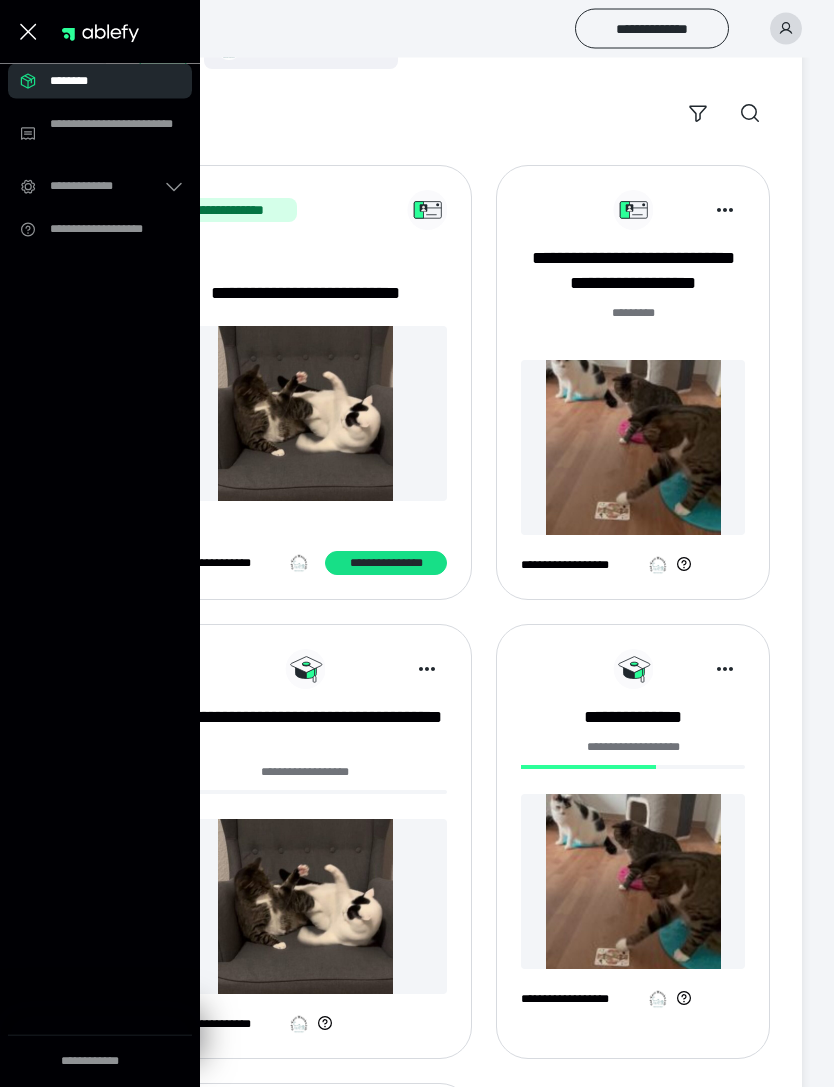 scroll, scrollTop: 151, scrollLeft: 0, axis: vertical 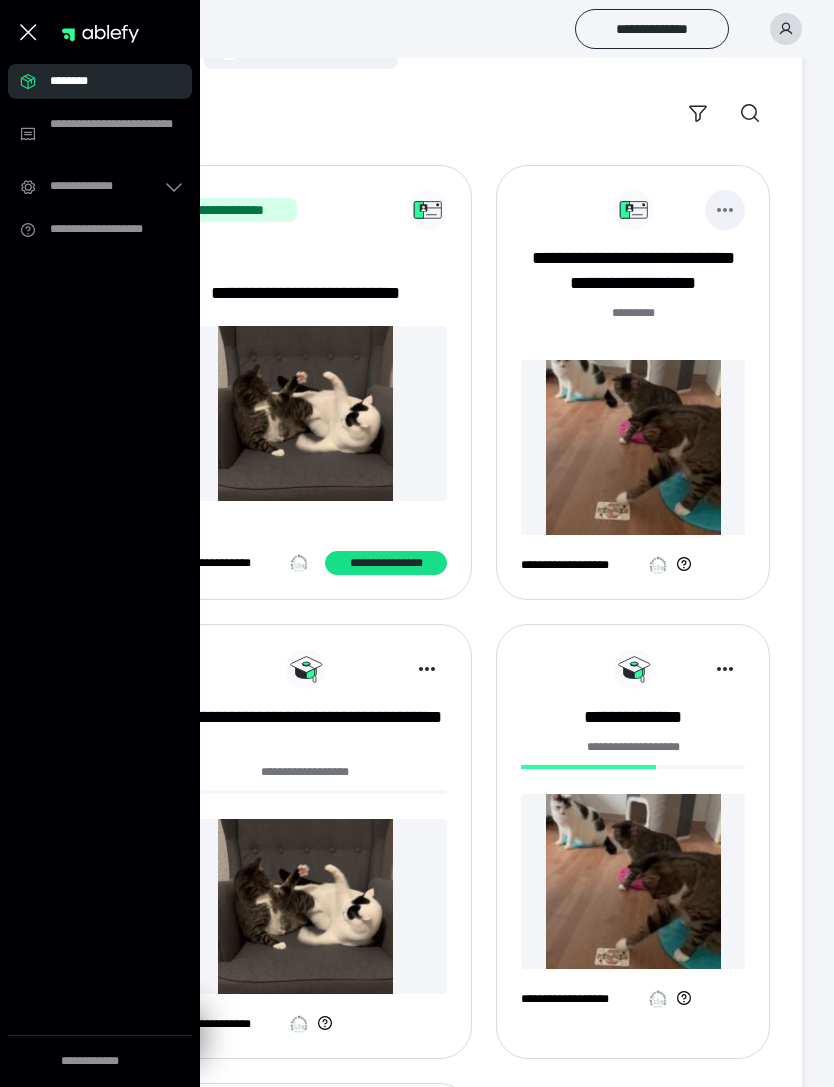 click 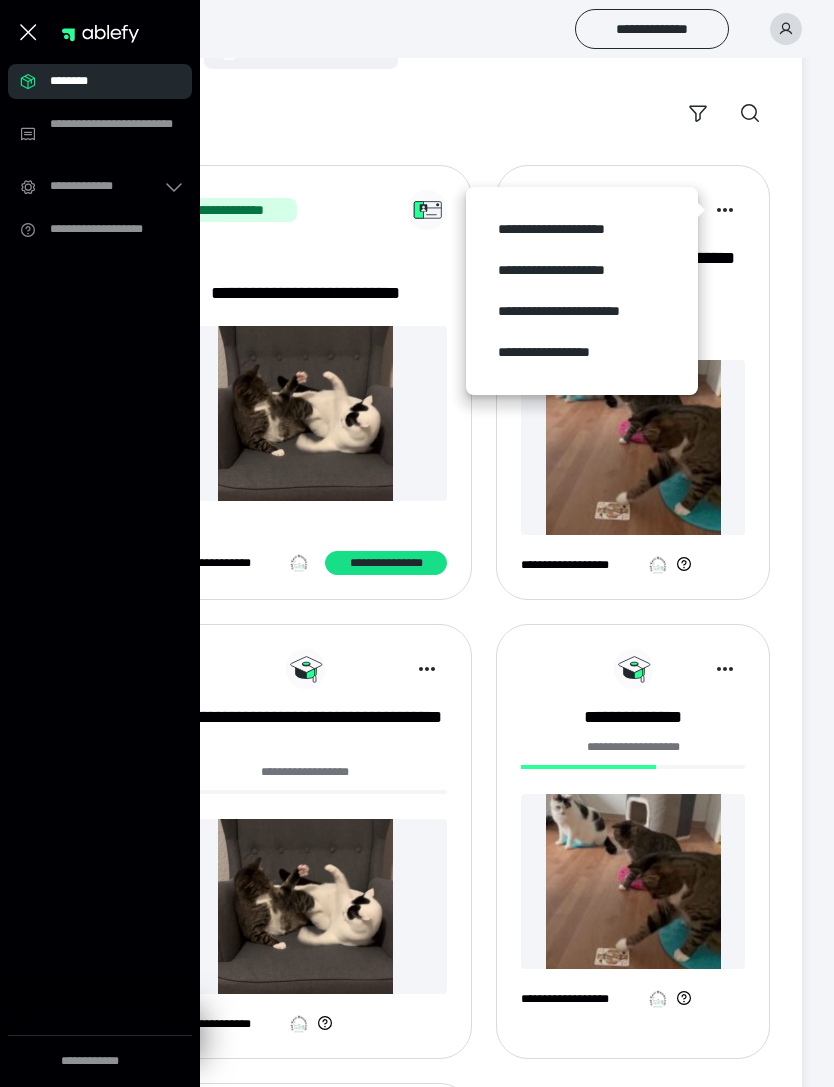 click on "**********" at bounding box center [454, 727] 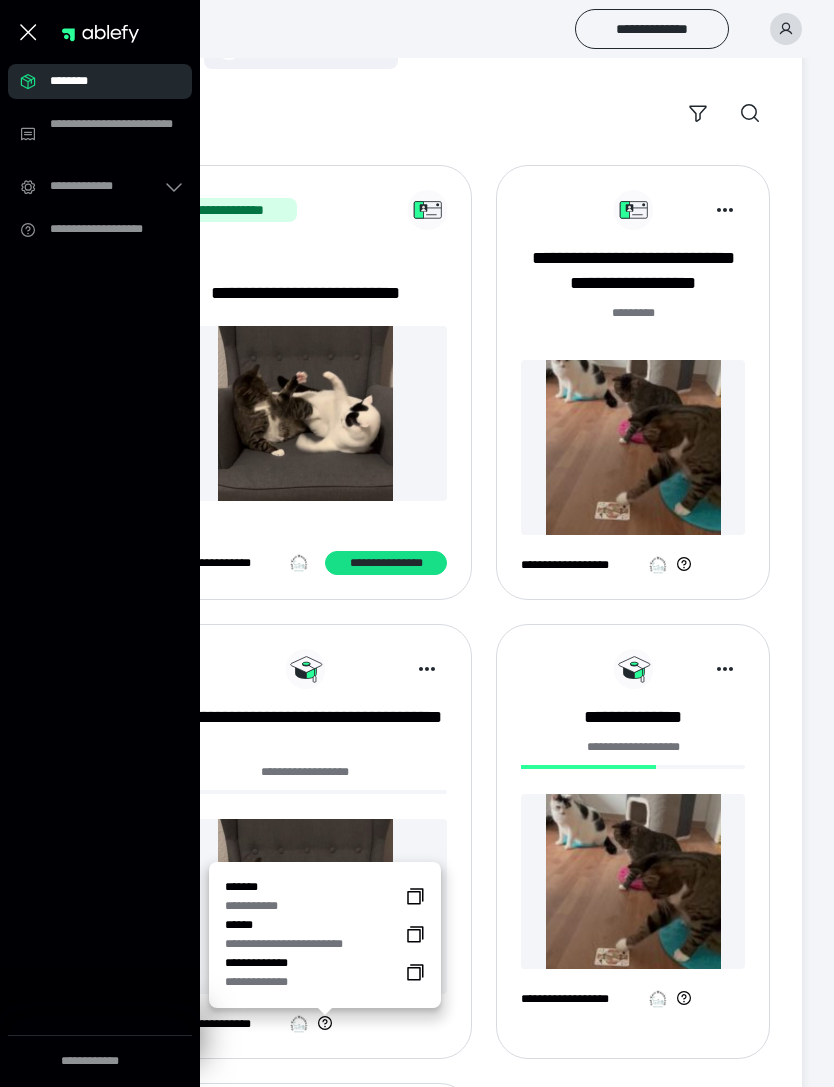 click on "**********" at bounding box center [454, 829] 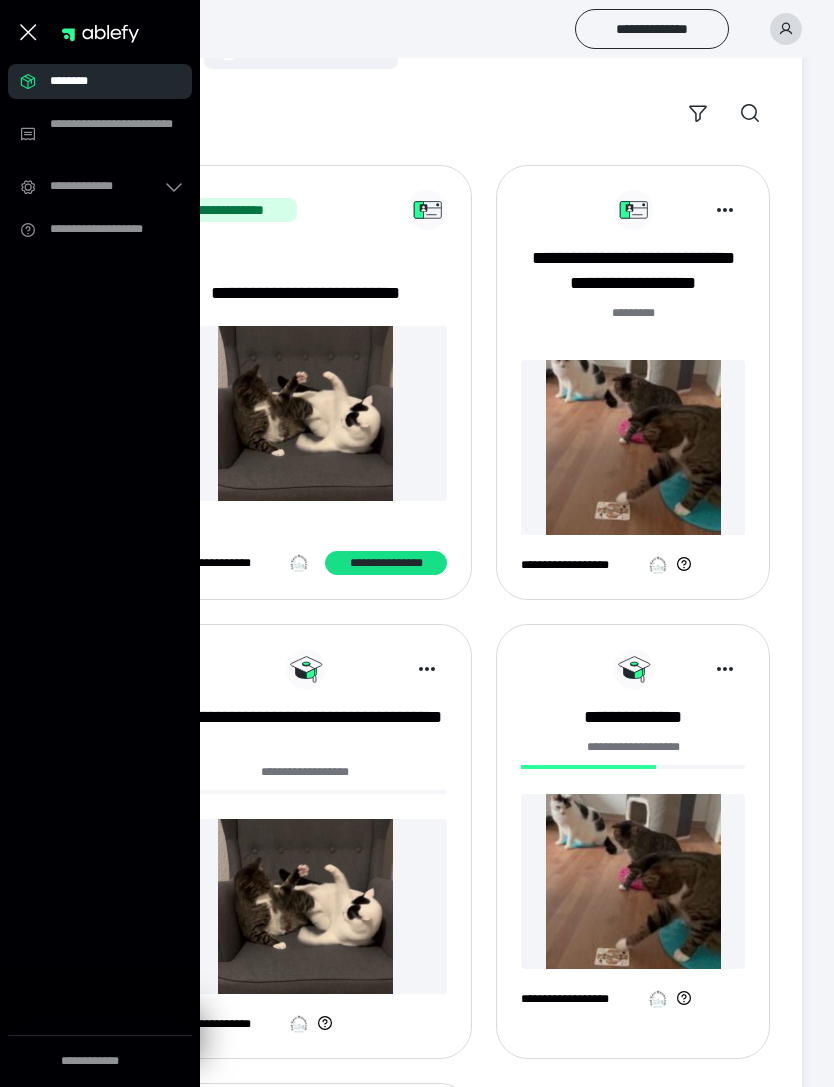click at bounding box center (299, 1024) 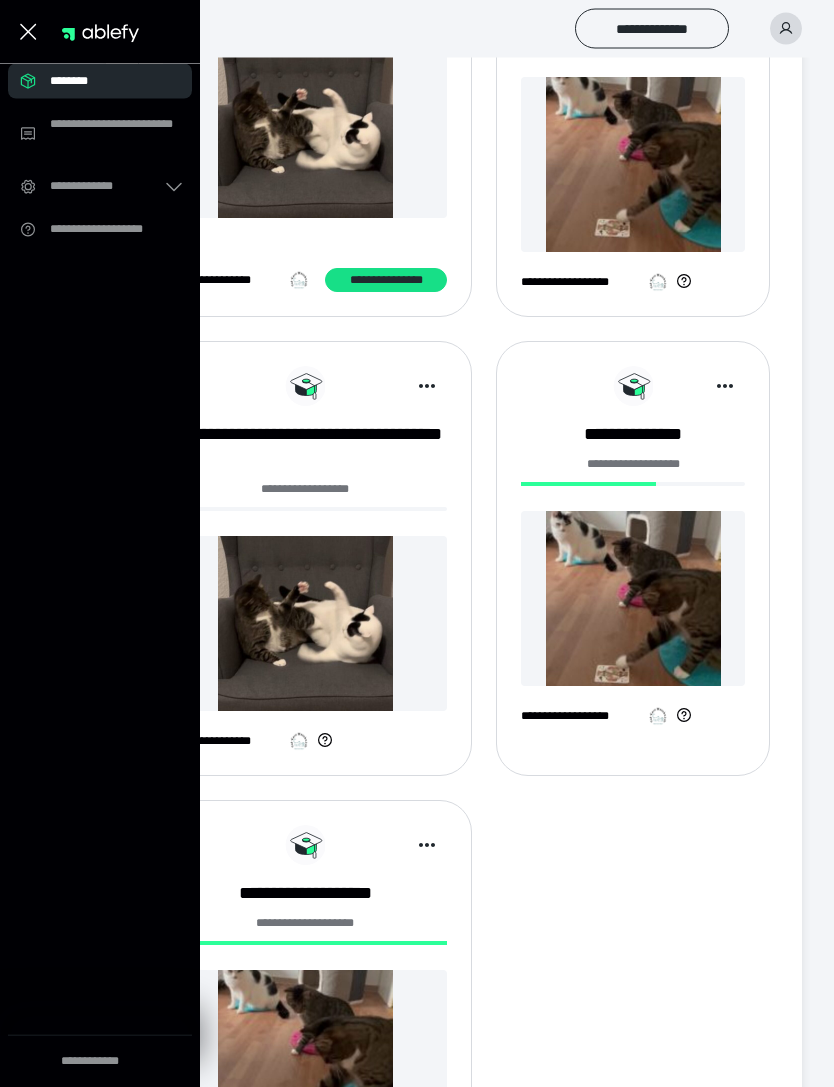 scroll, scrollTop: 434, scrollLeft: 0, axis: vertical 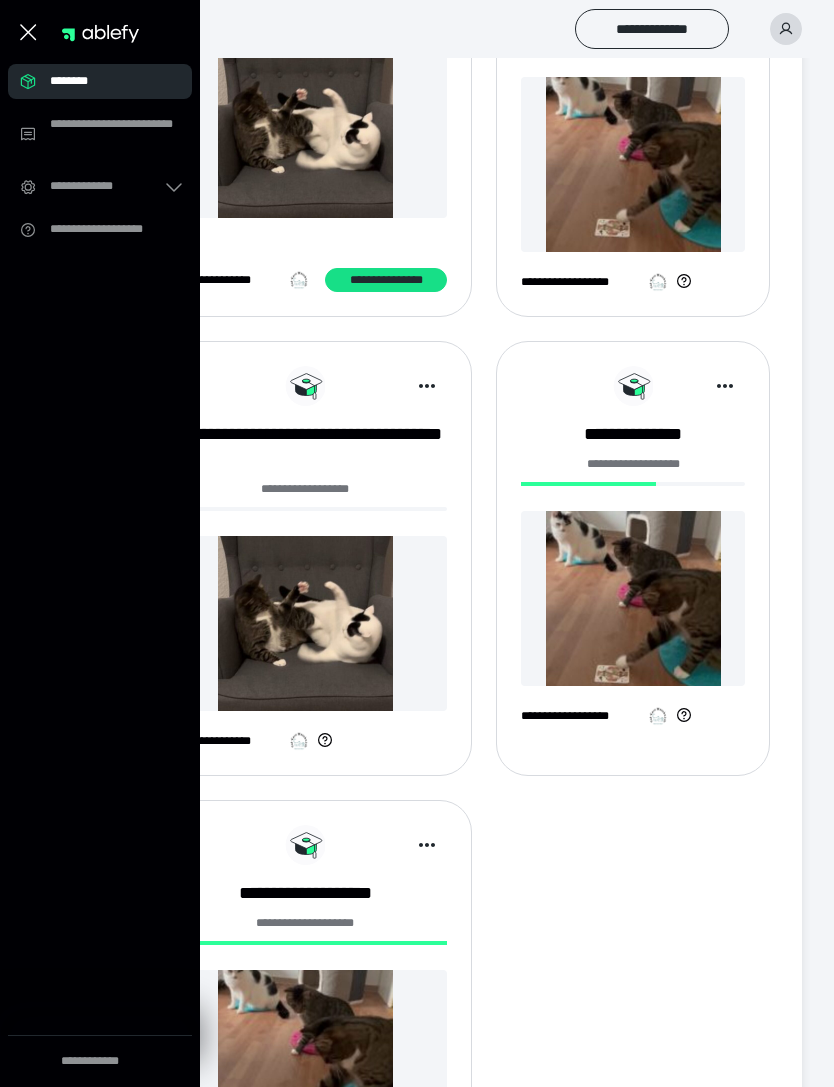 click on "**********" at bounding box center [305, 447] 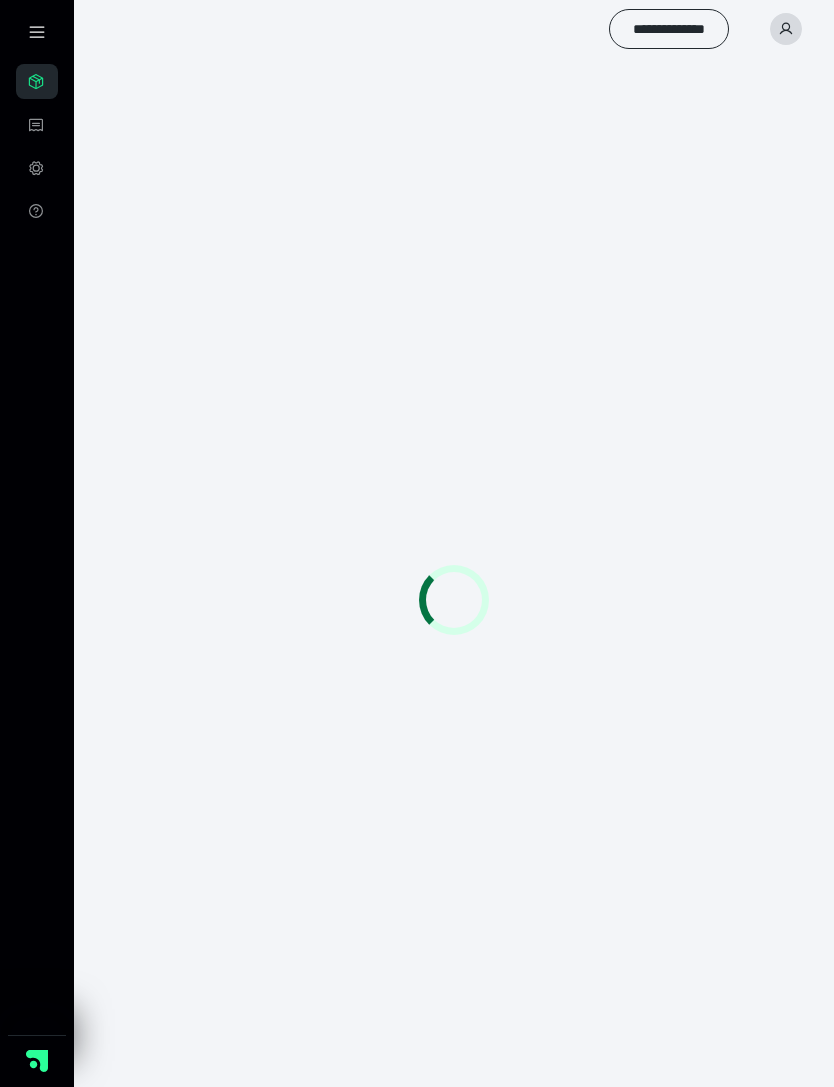 scroll, scrollTop: 0, scrollLeft: 0, axis: both 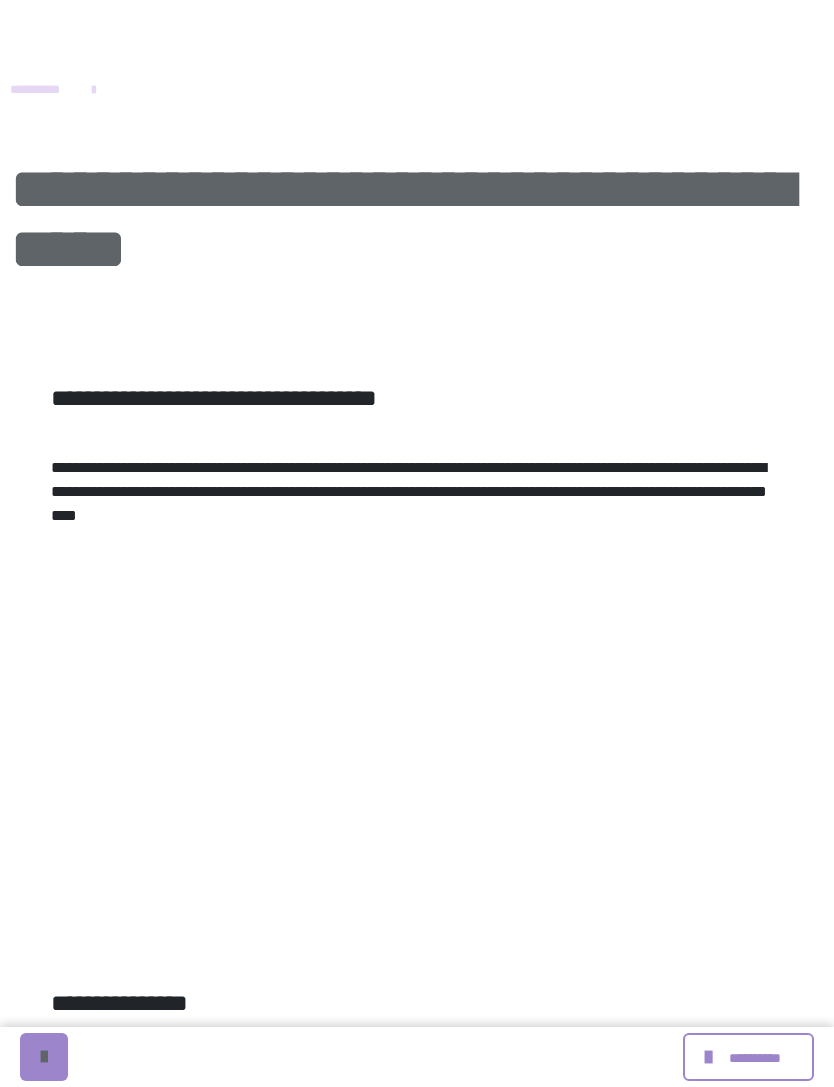 click on "**********" at bounding box center [748, 1057] 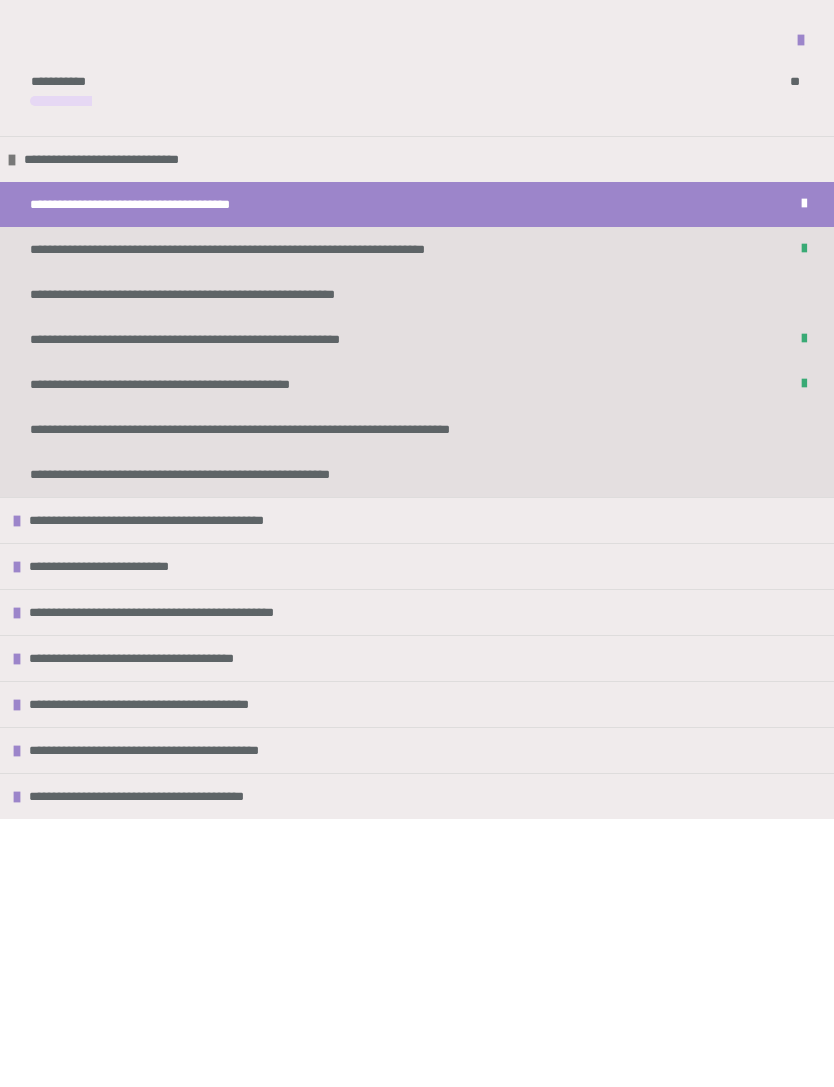 click on "**********" at bounding box center (110, 159) 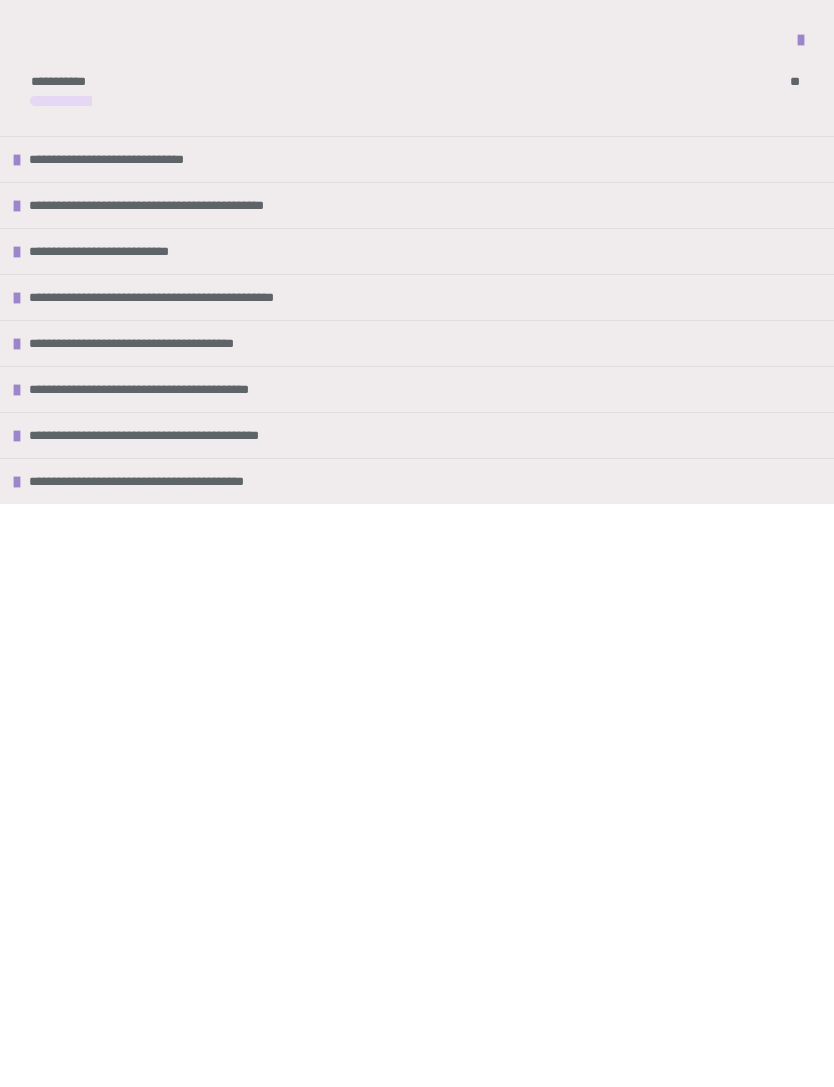 click on "**********" at bounding box center (58, 81) 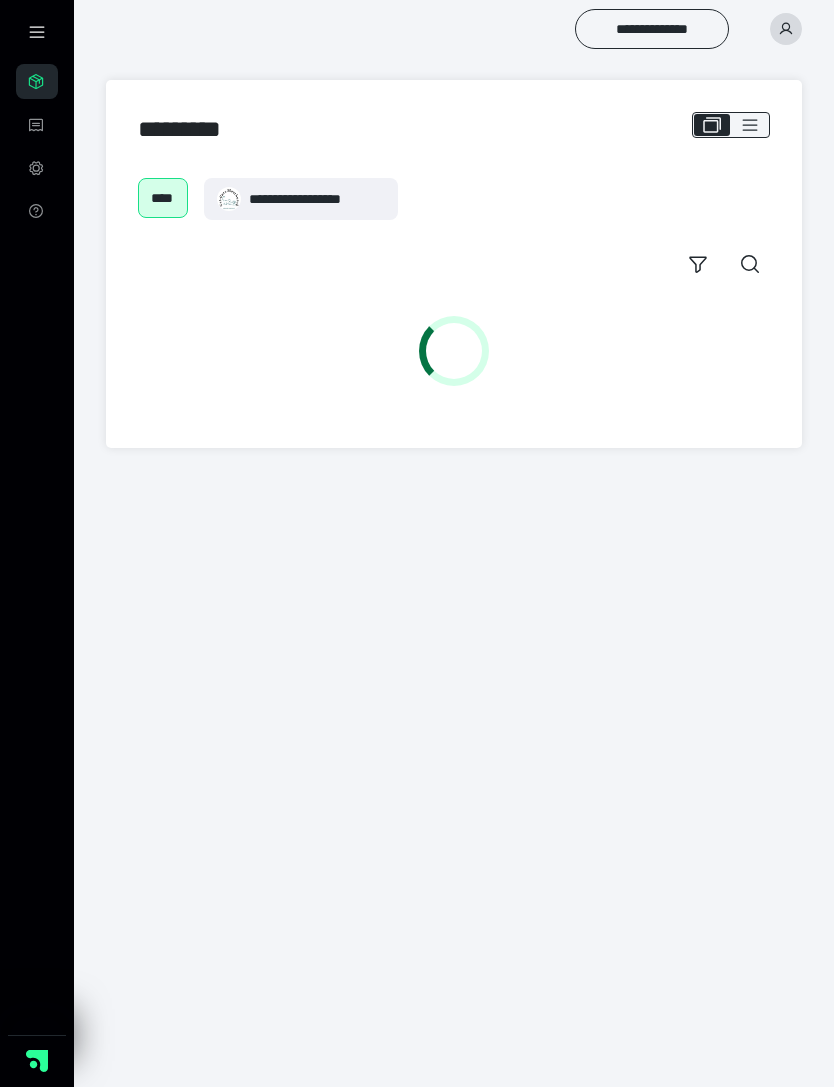 scroll, scrollTop: 0, scrollLeft: 0, axis: both 